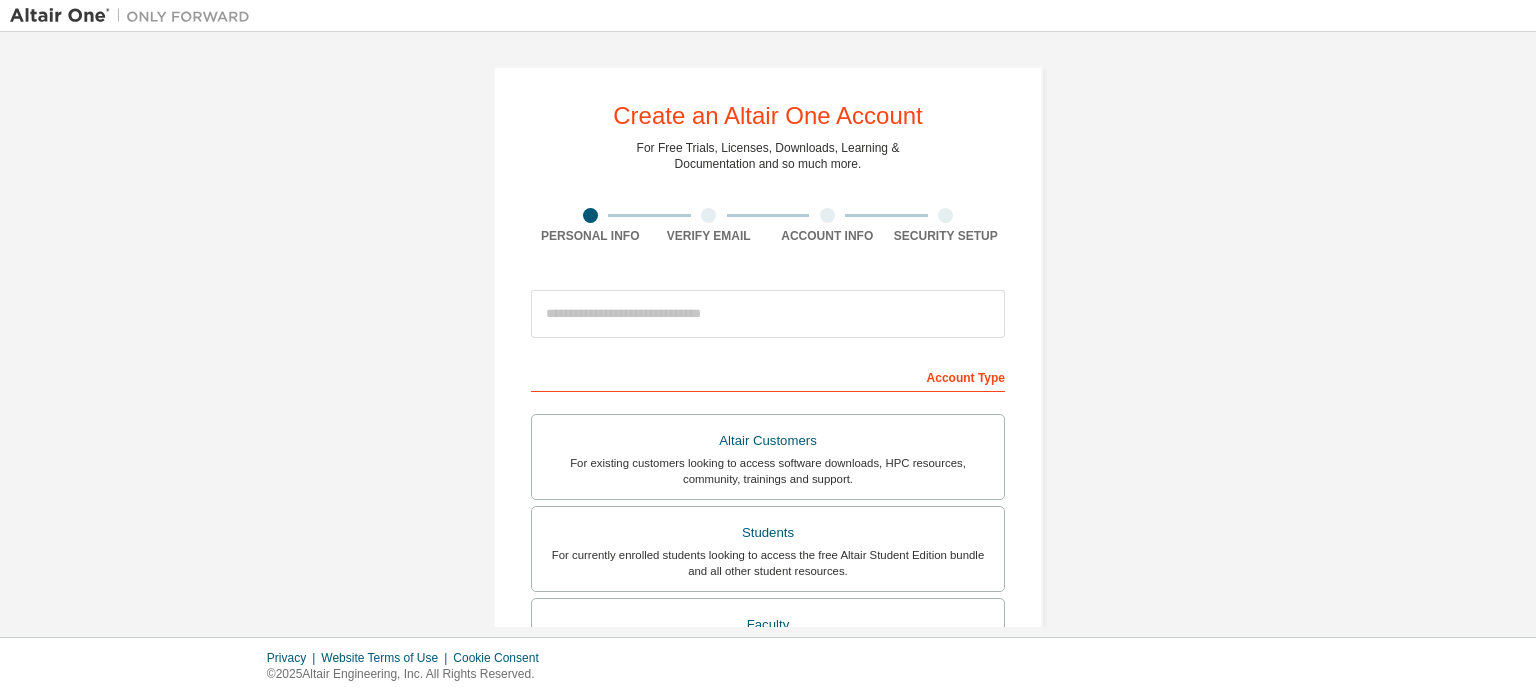 scroll, scrollTop: 0, scrollLeft: 0, axis: both 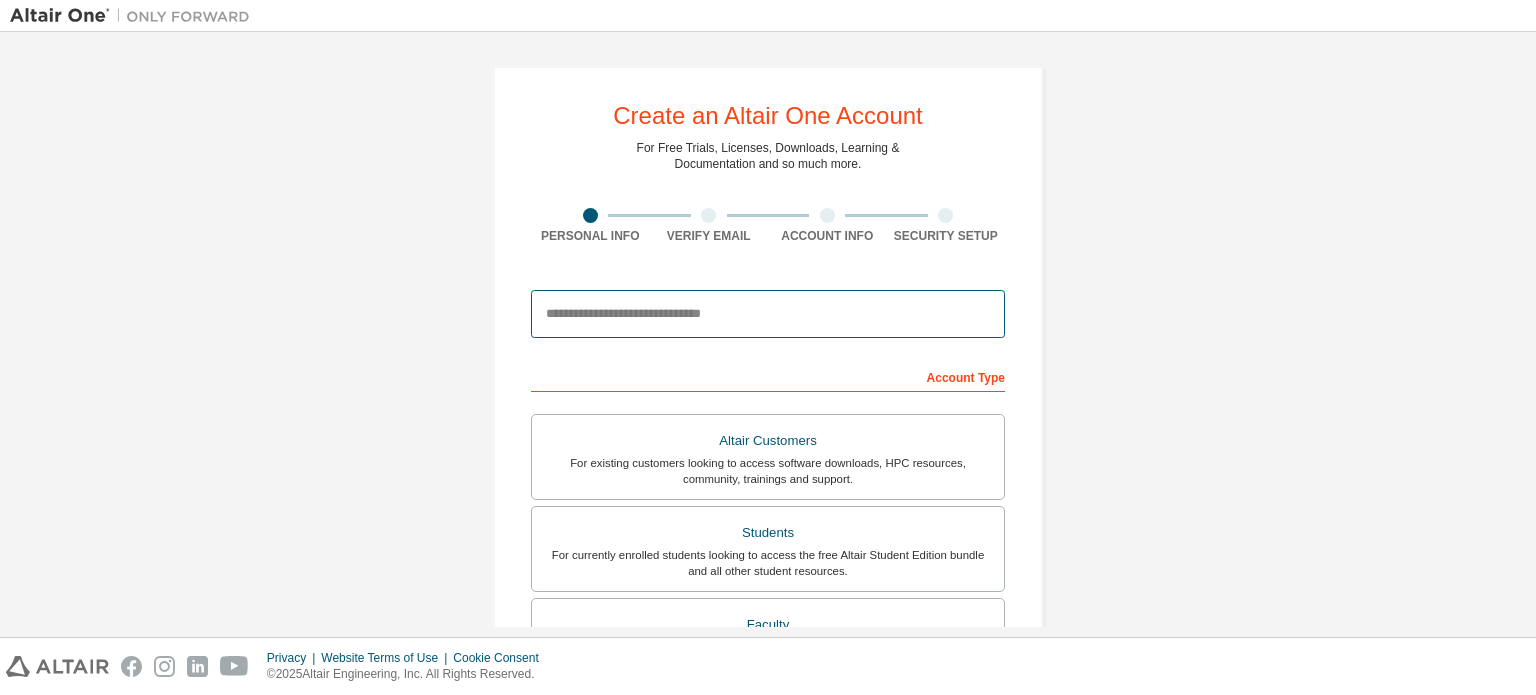 click at bounding box center [768, 314] 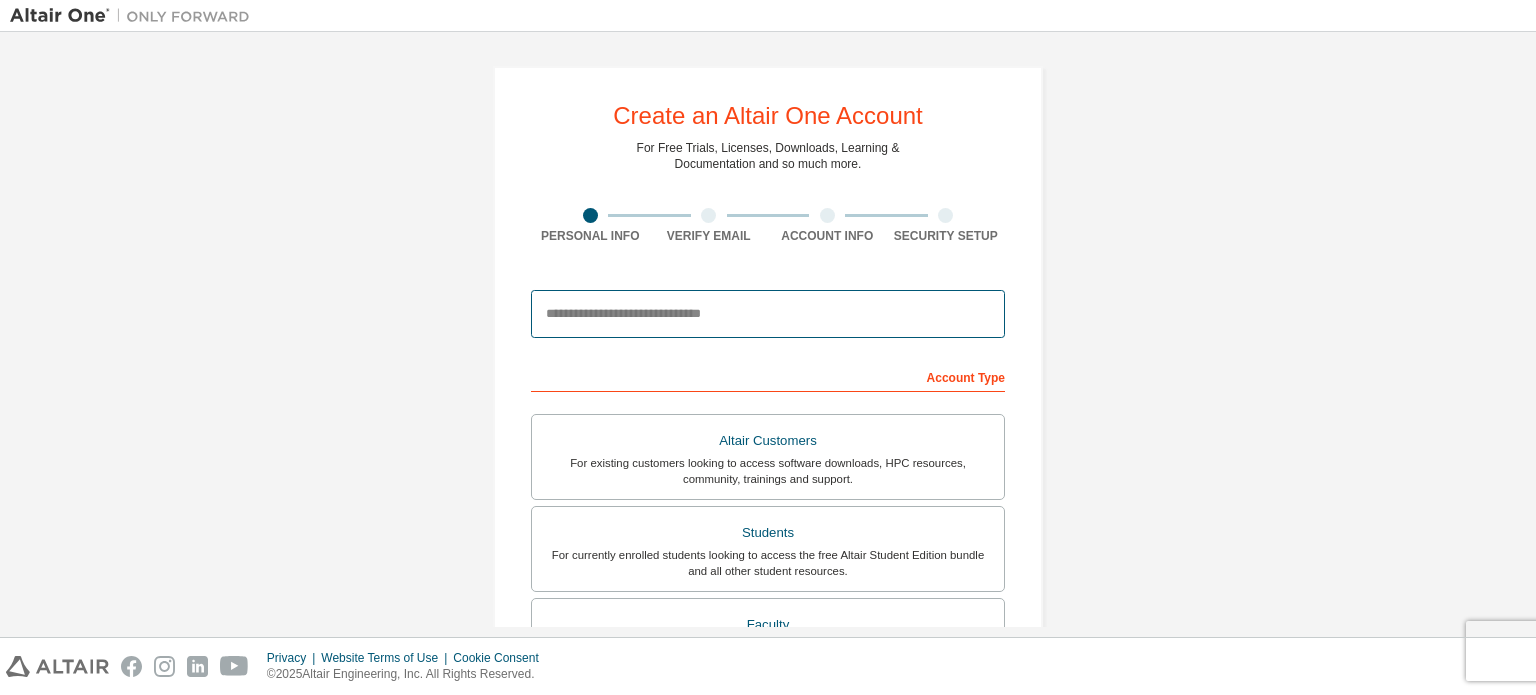 type on "**********" 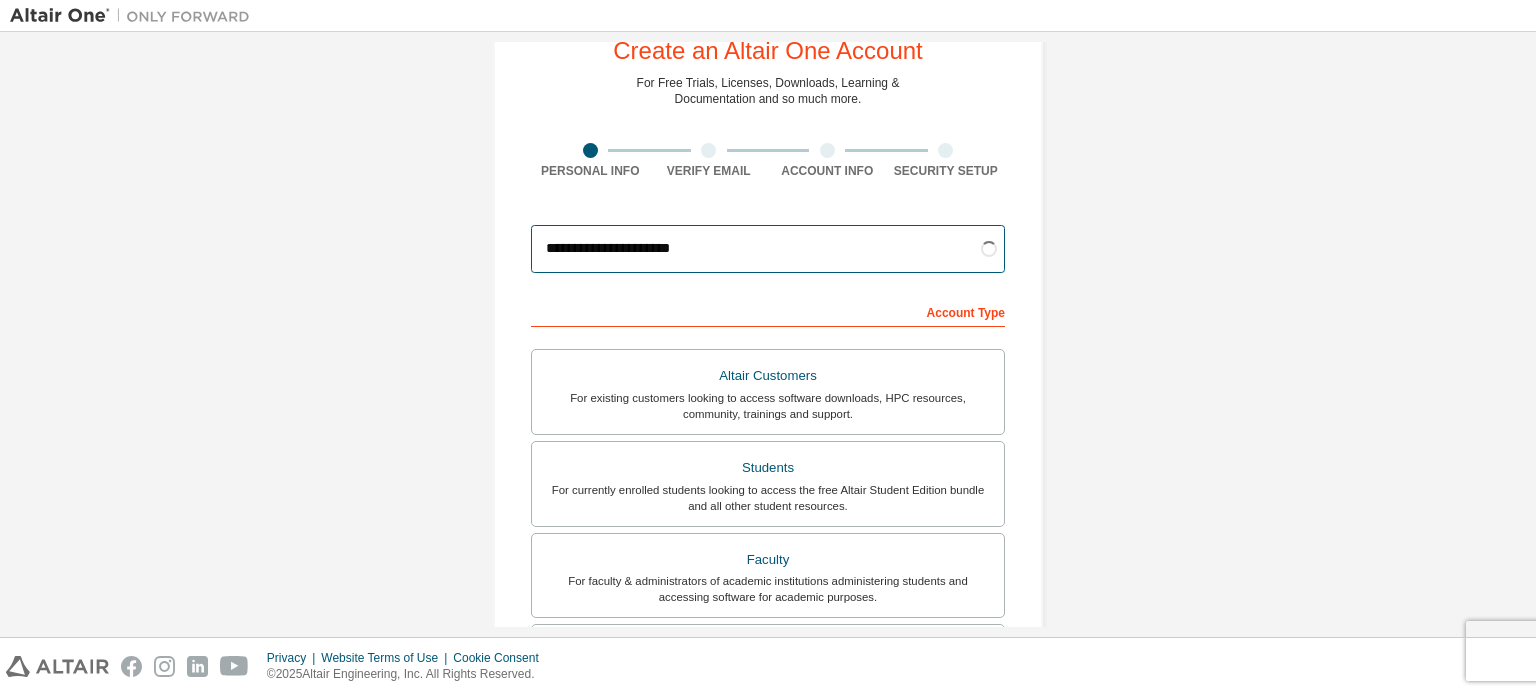 scroll, scrollTop: 100, scrollLeft: 0, axis: vertical 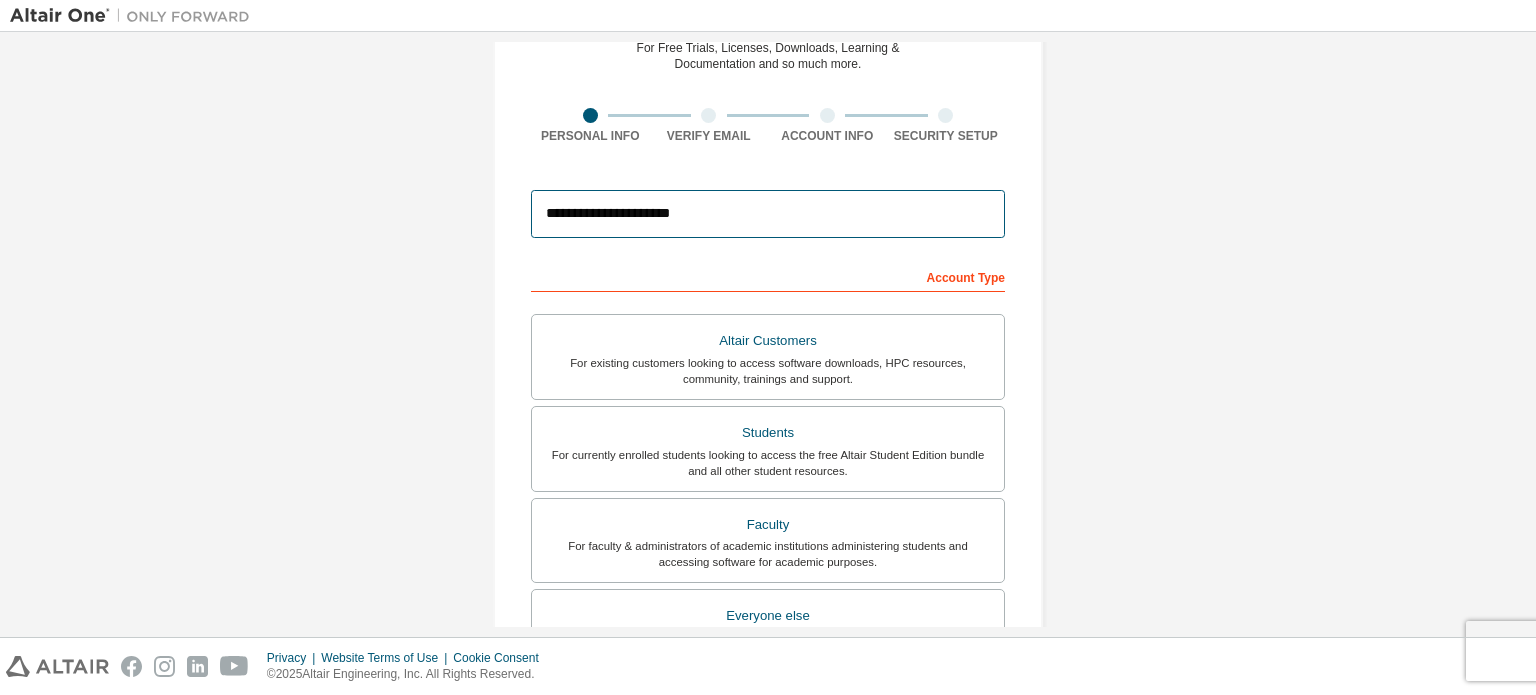 click on "**********" at bounding box center [768, 214] 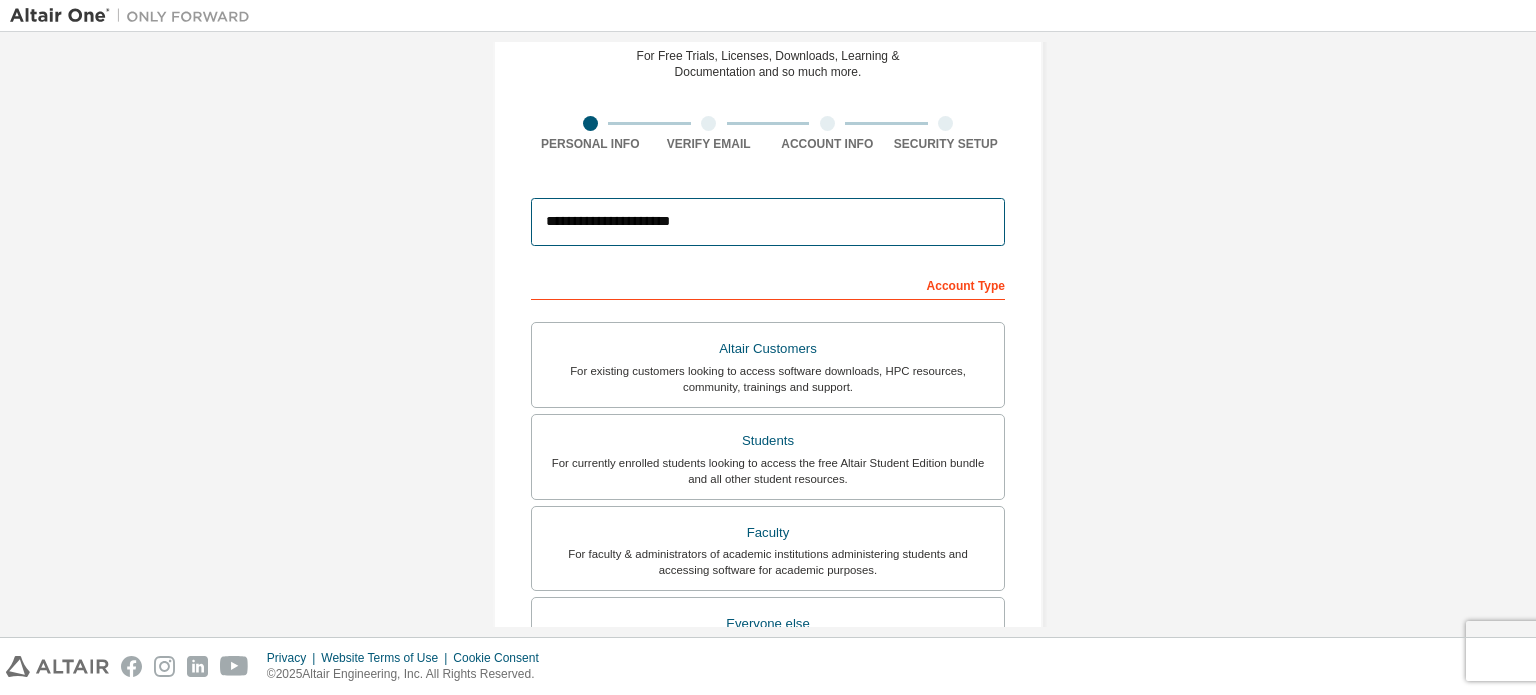 scroll, scrollTop: 70, scrollLeft: 0, axis: vertical 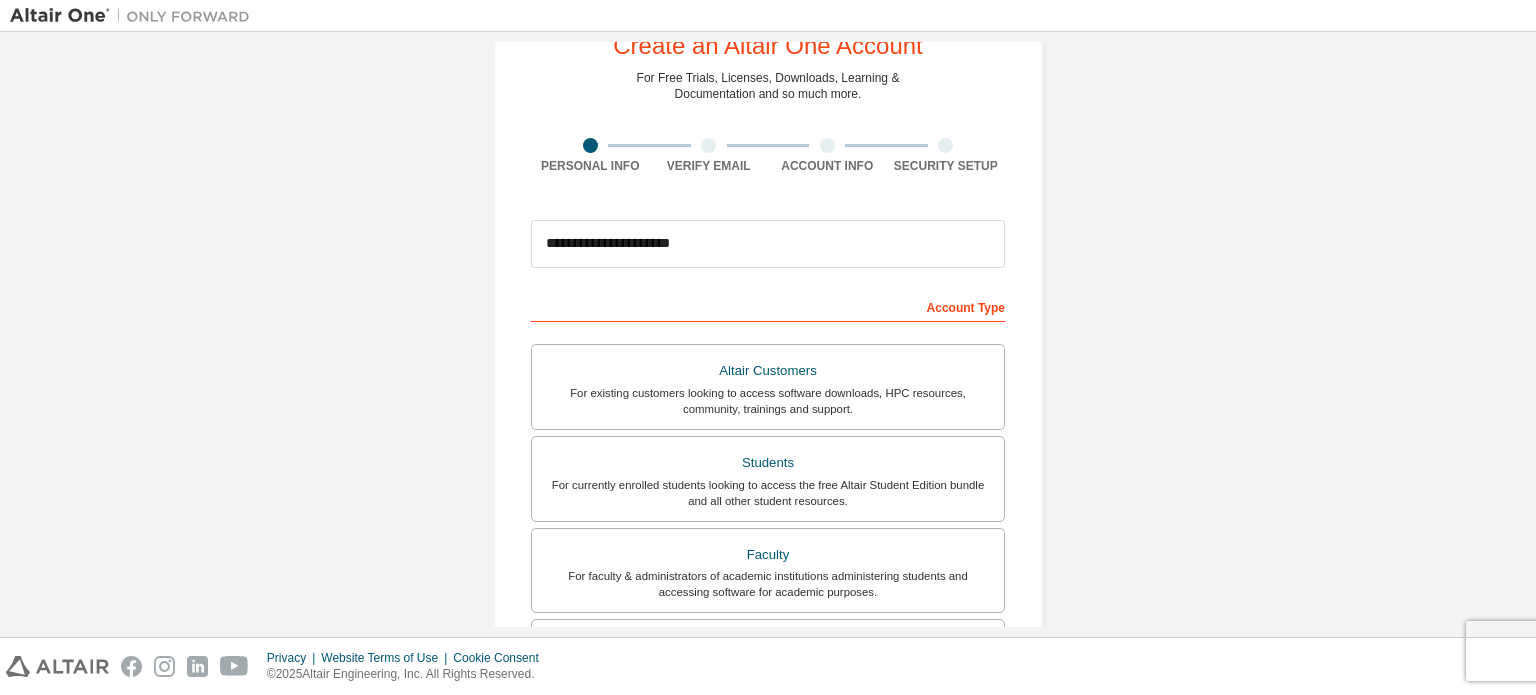 click on "**********" at bounding box center [768, 602] 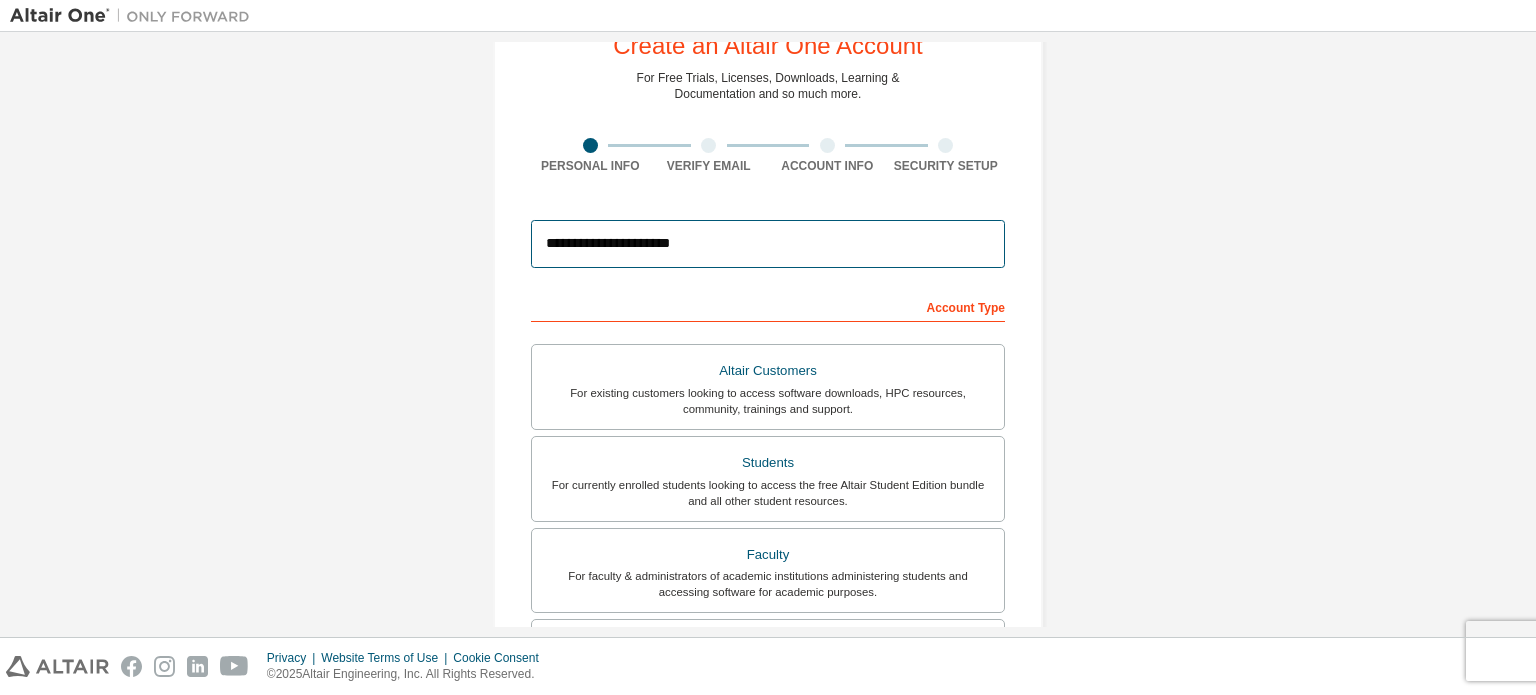 click on "**********" at bounding box center (768, 244) 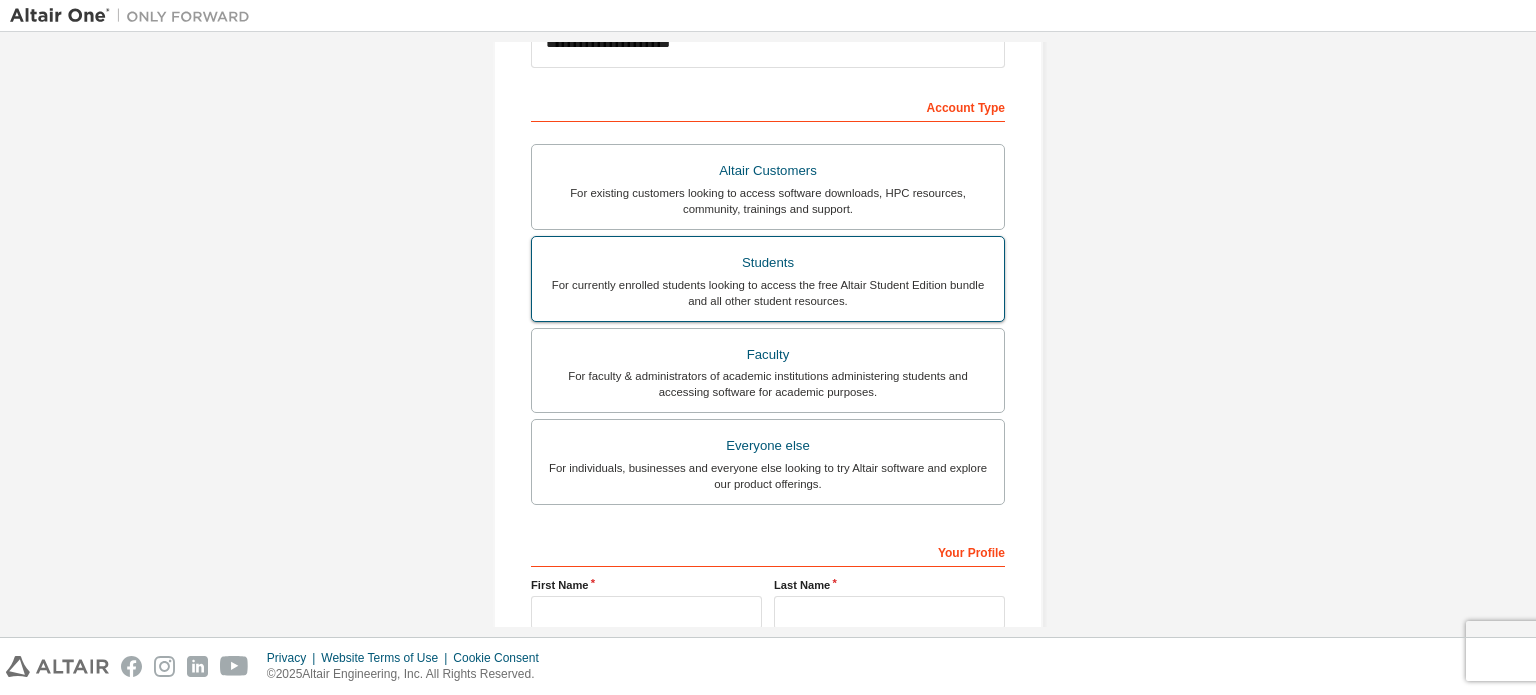 click on "For currently enrolled students looking to access the free Altair Student Edition bundle and all other student resources." at bounding box center [768, 293] 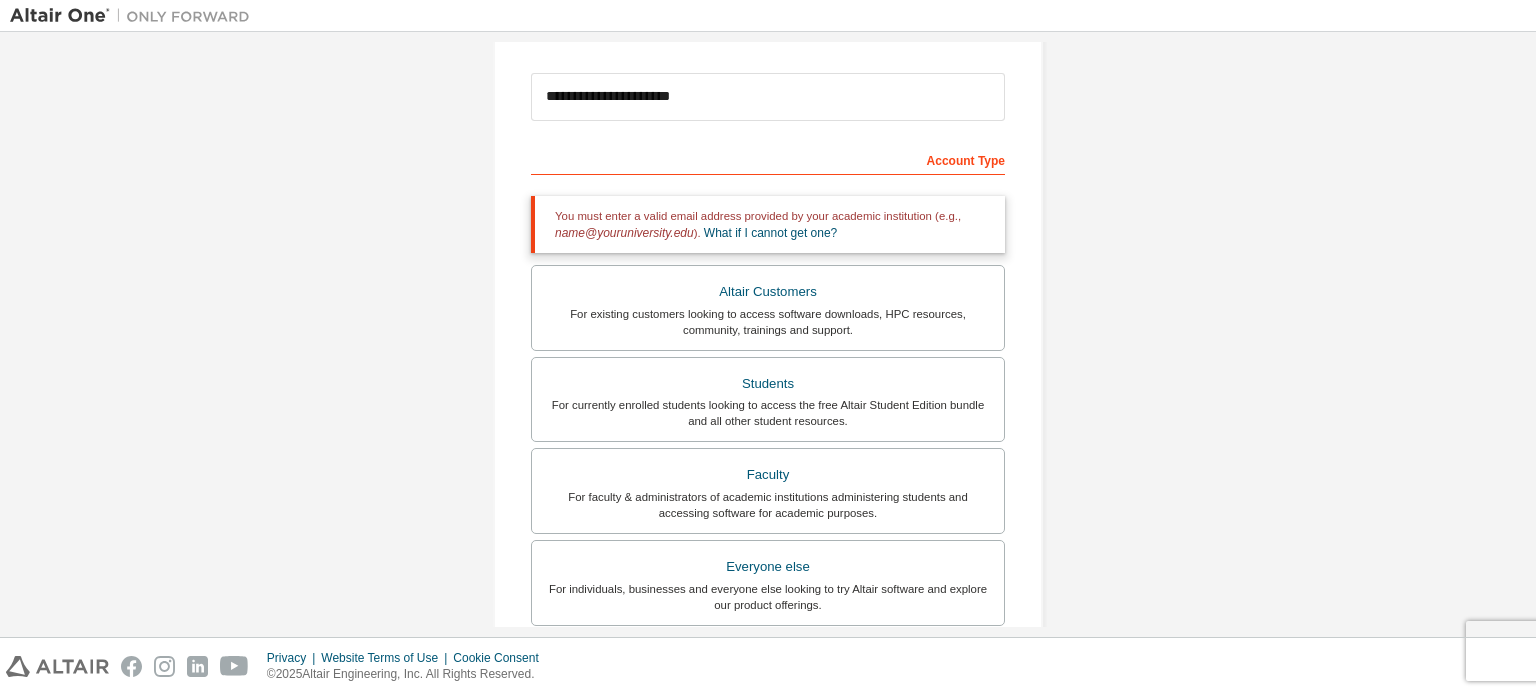 scroll, scrollTop: 70, scrollLeft: 0, axis: vertical 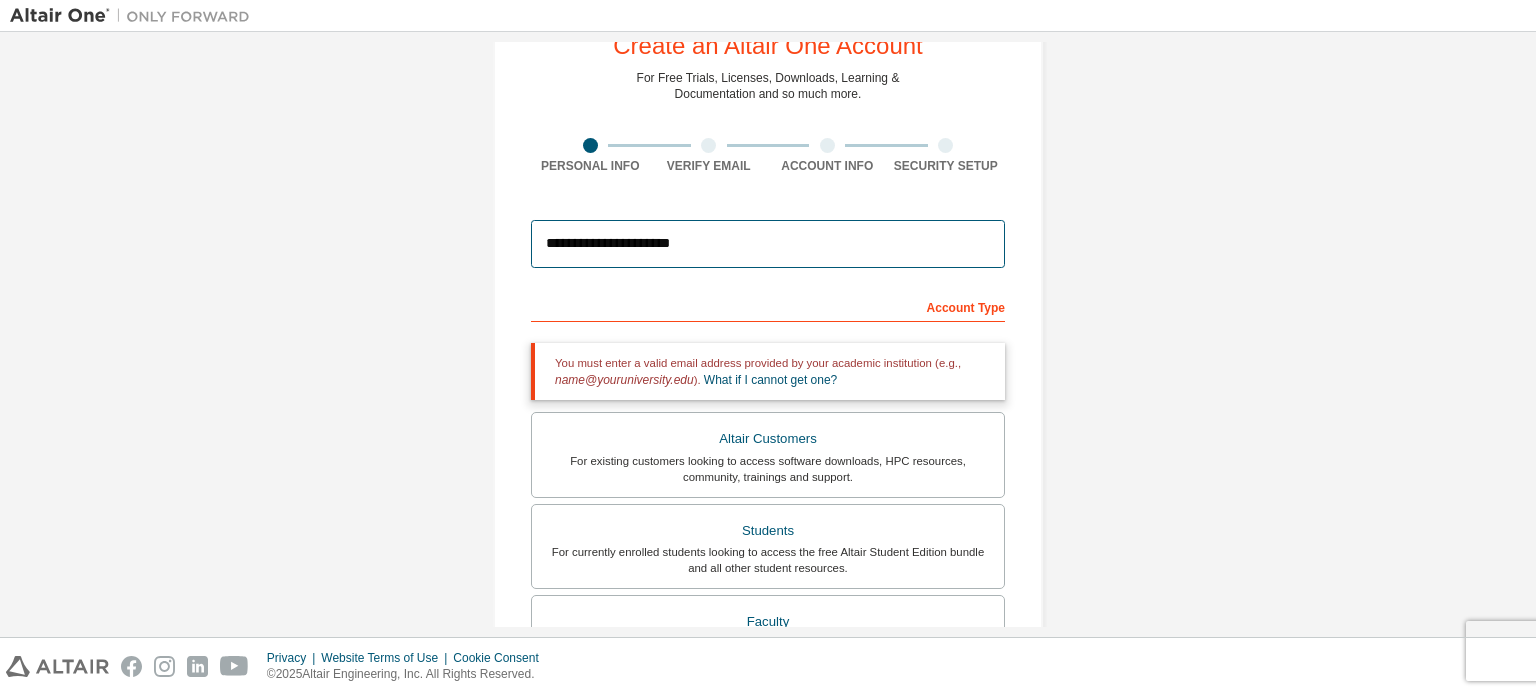 click on "**********" at bounding box center (768, 244) 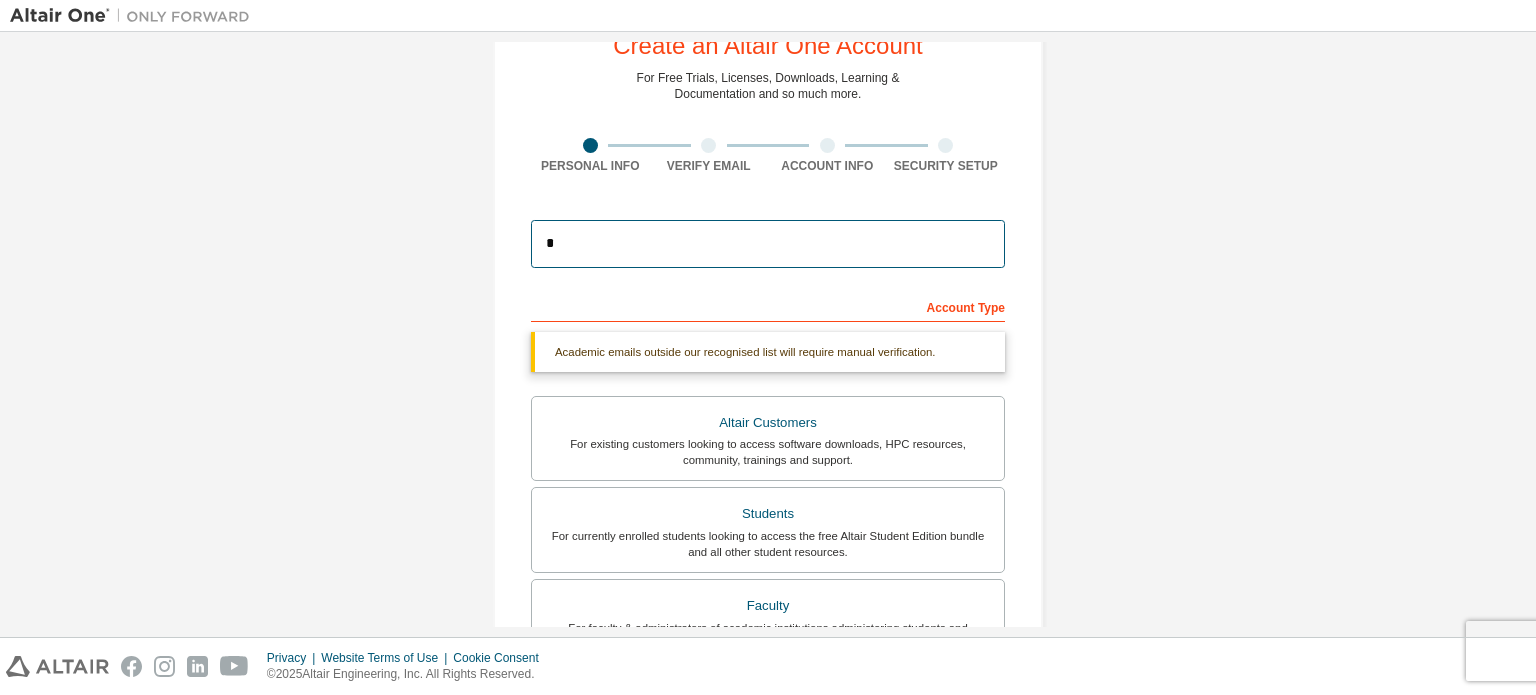 type on "**********" 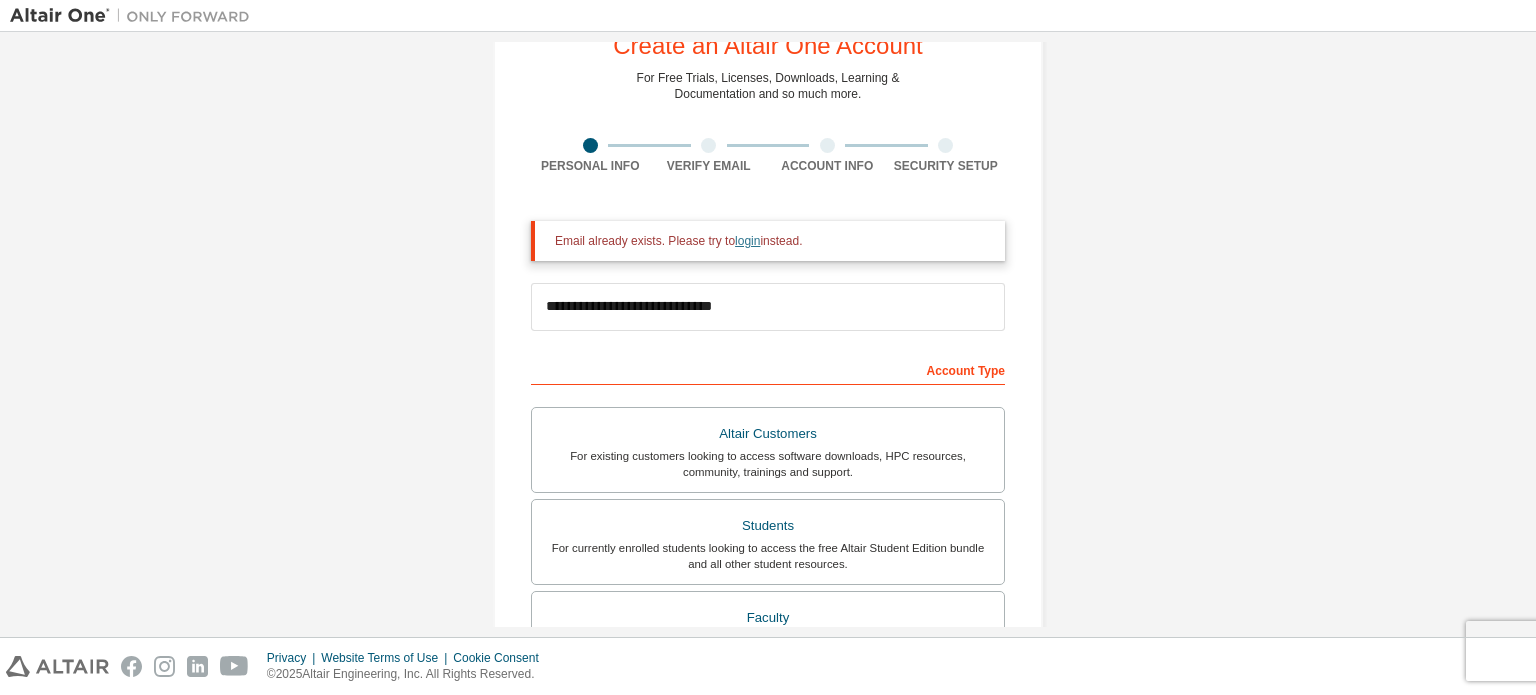 click on "login" at bounding box center [747, 241] 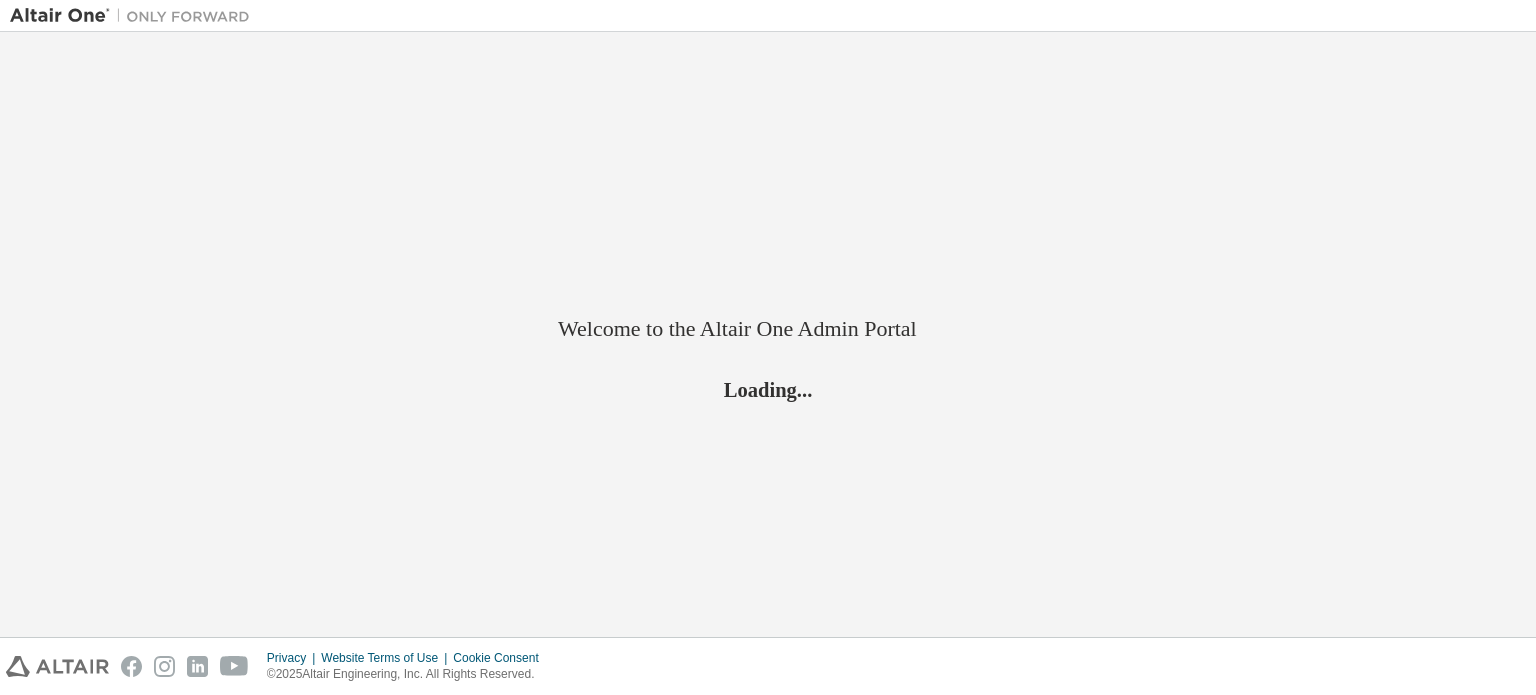 scroll, scrollTop: 0, scrollLeft: 0, axis: both 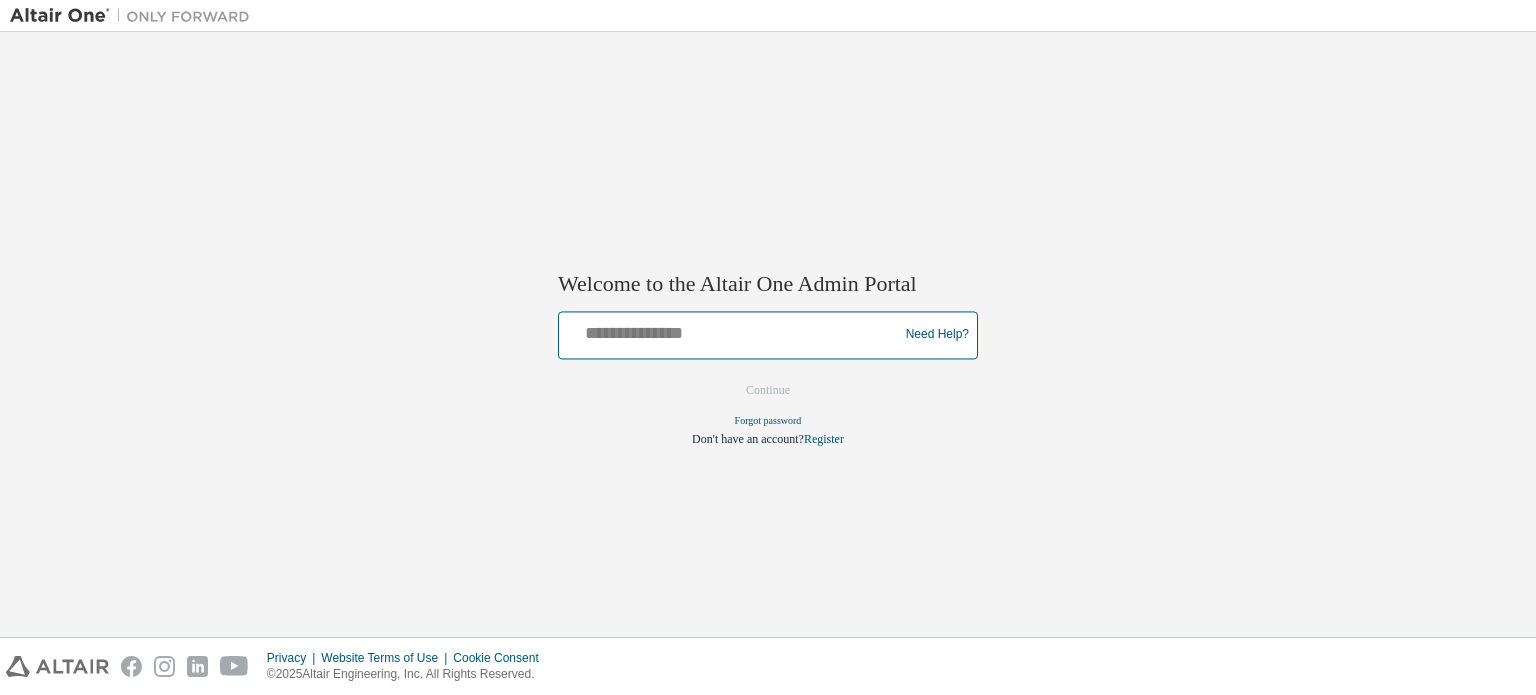 click at bounding box center [731, 330] 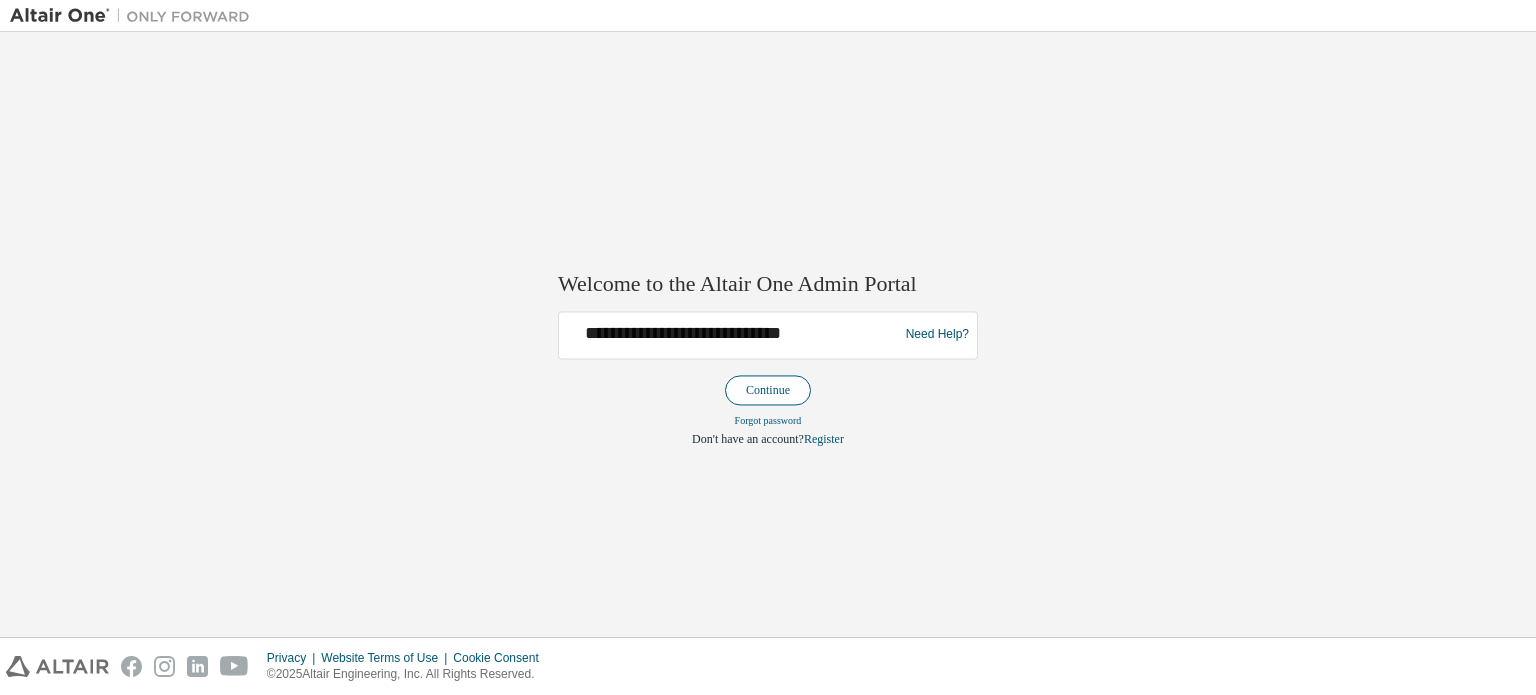 click on "Continue" at bounding box center (768, 390) 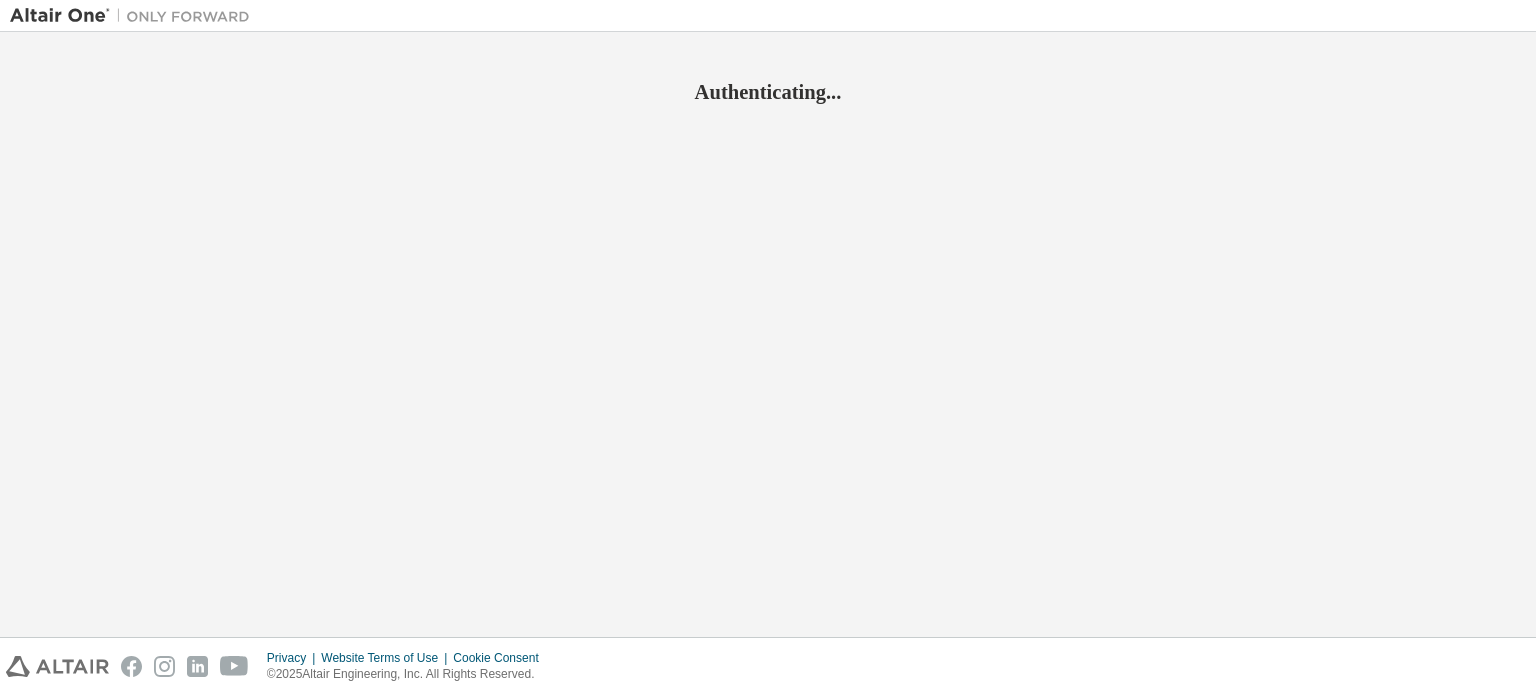 scroll, scrollTop: 0, scrollLeft: 0, axis: both 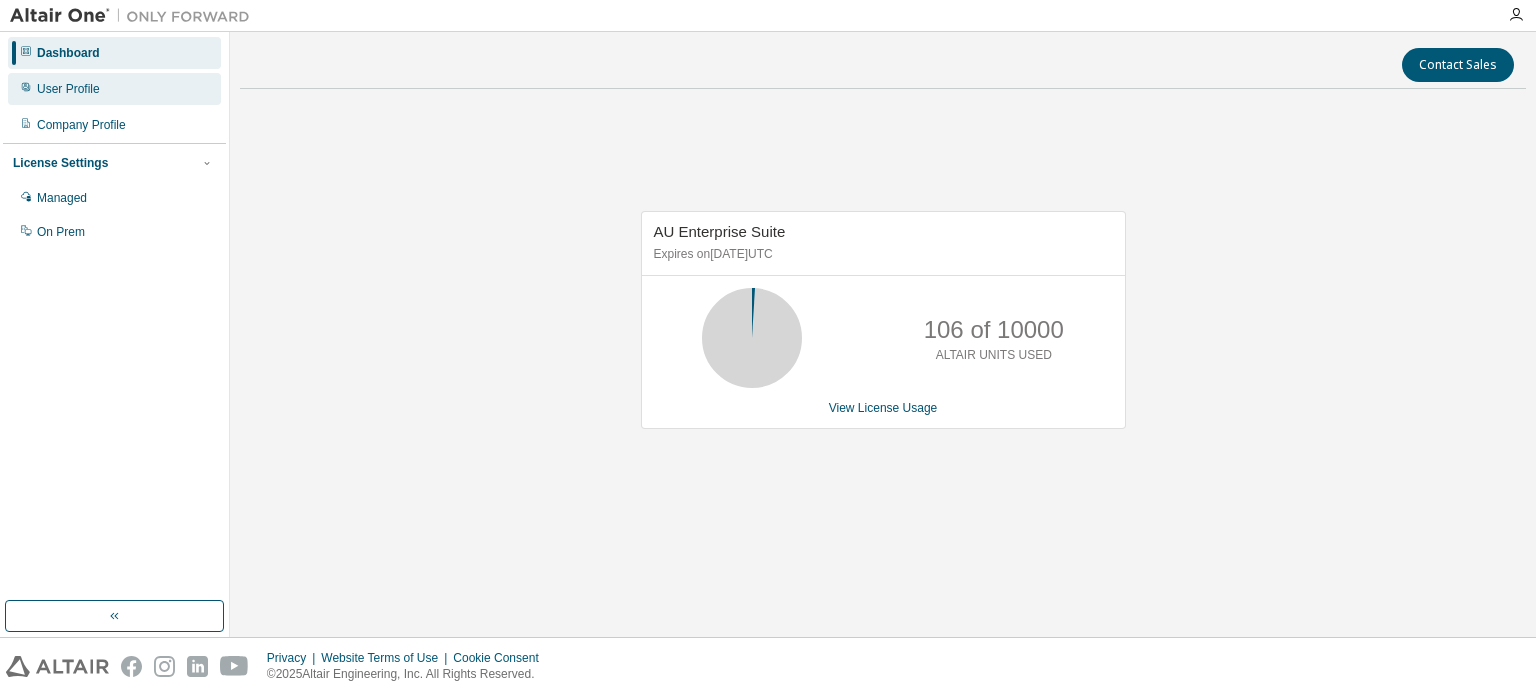 click on "User Profile" at bounding box center (114, 89) 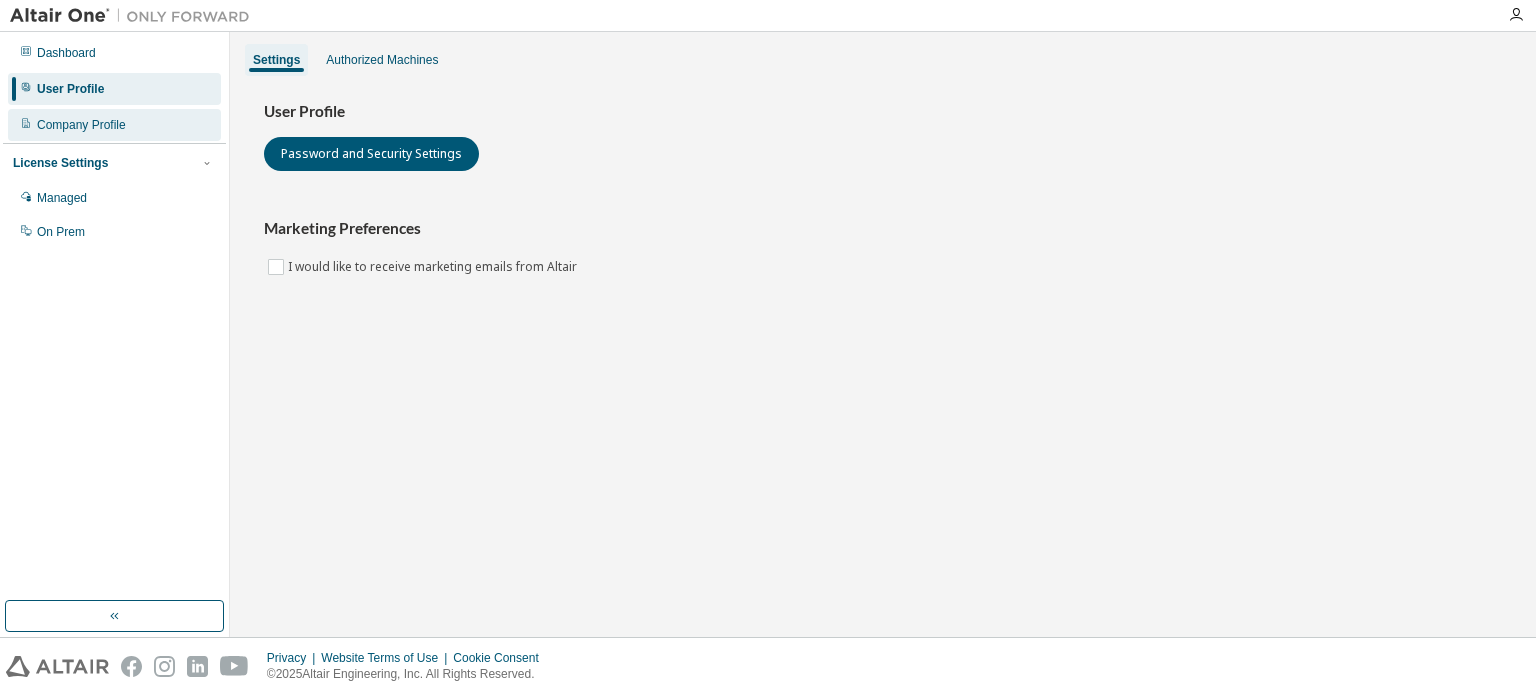 click on "Company Profile" at bounding box center (114, 125) 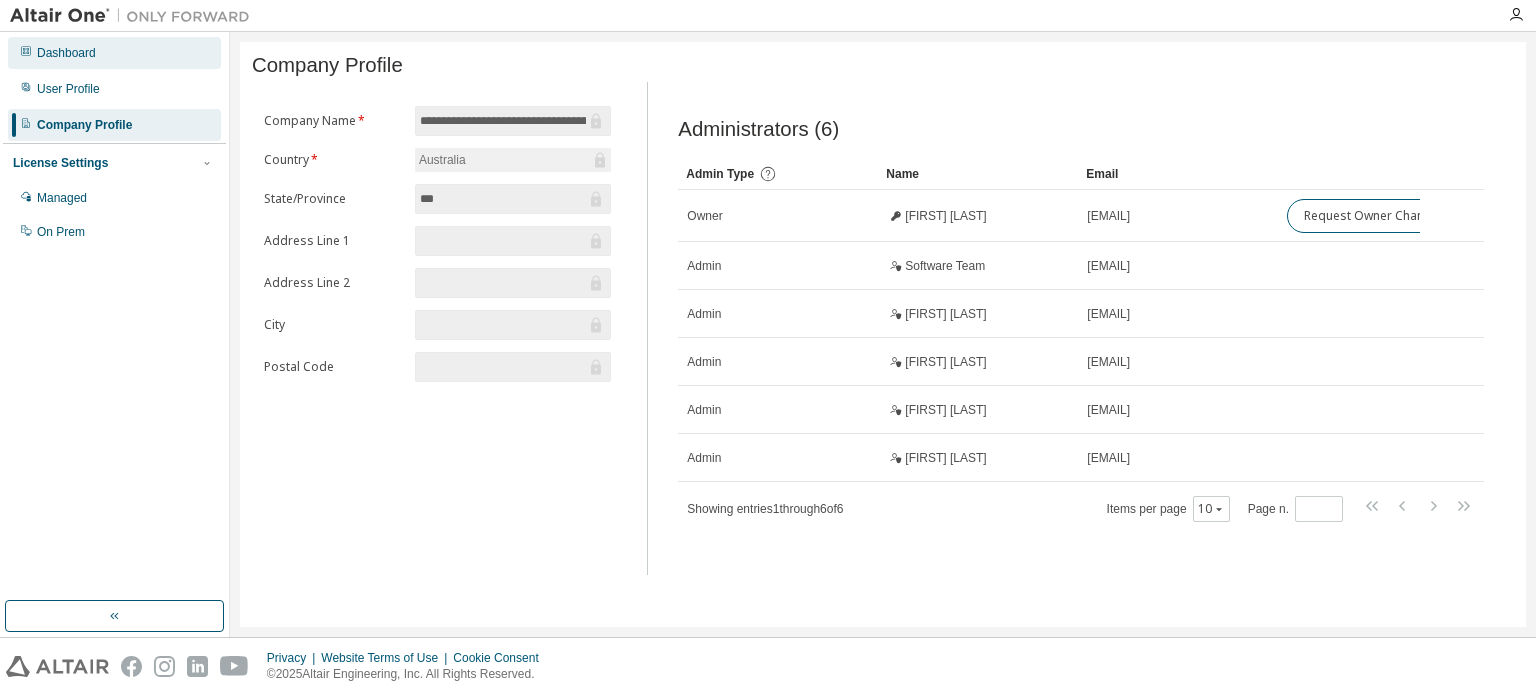 click on "Dashboard" at bounding box center (114, 53) 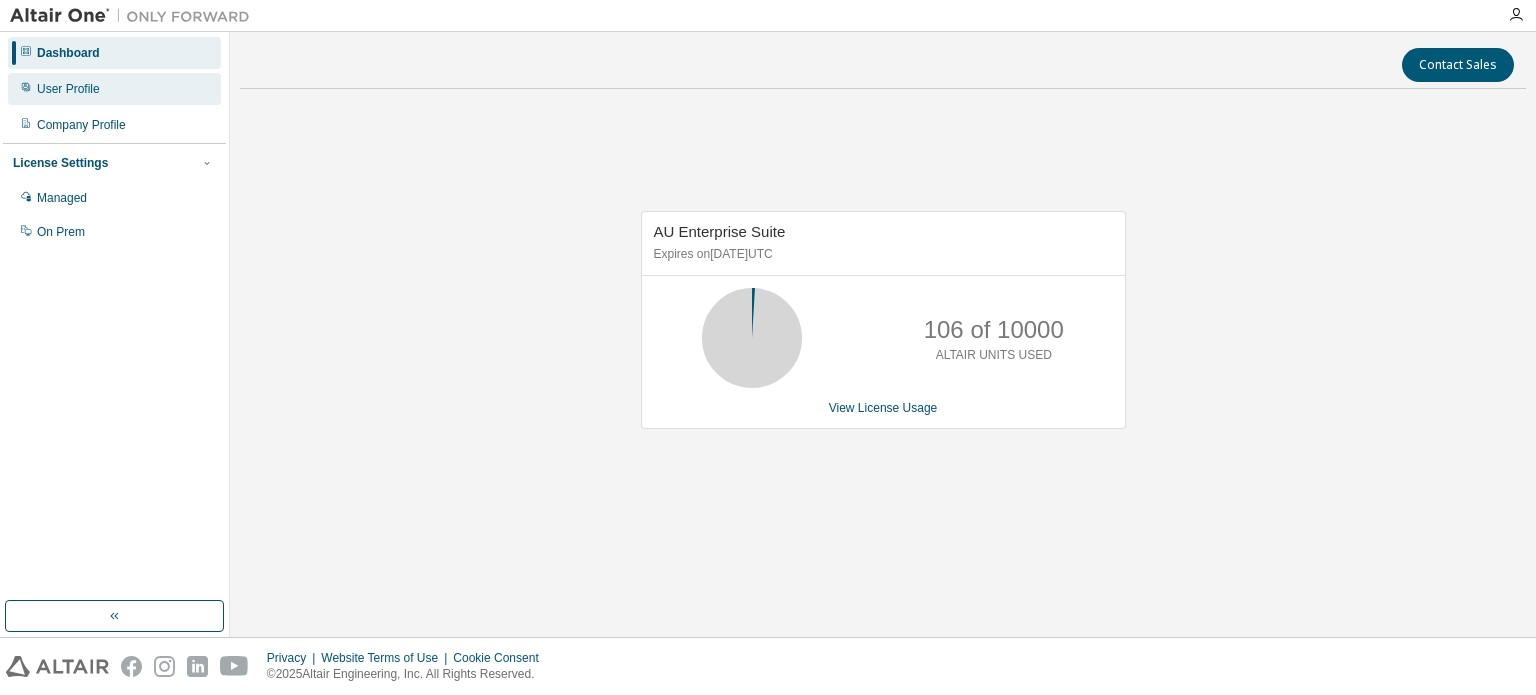 click on "User Profile" at bounding box center [114, 89] 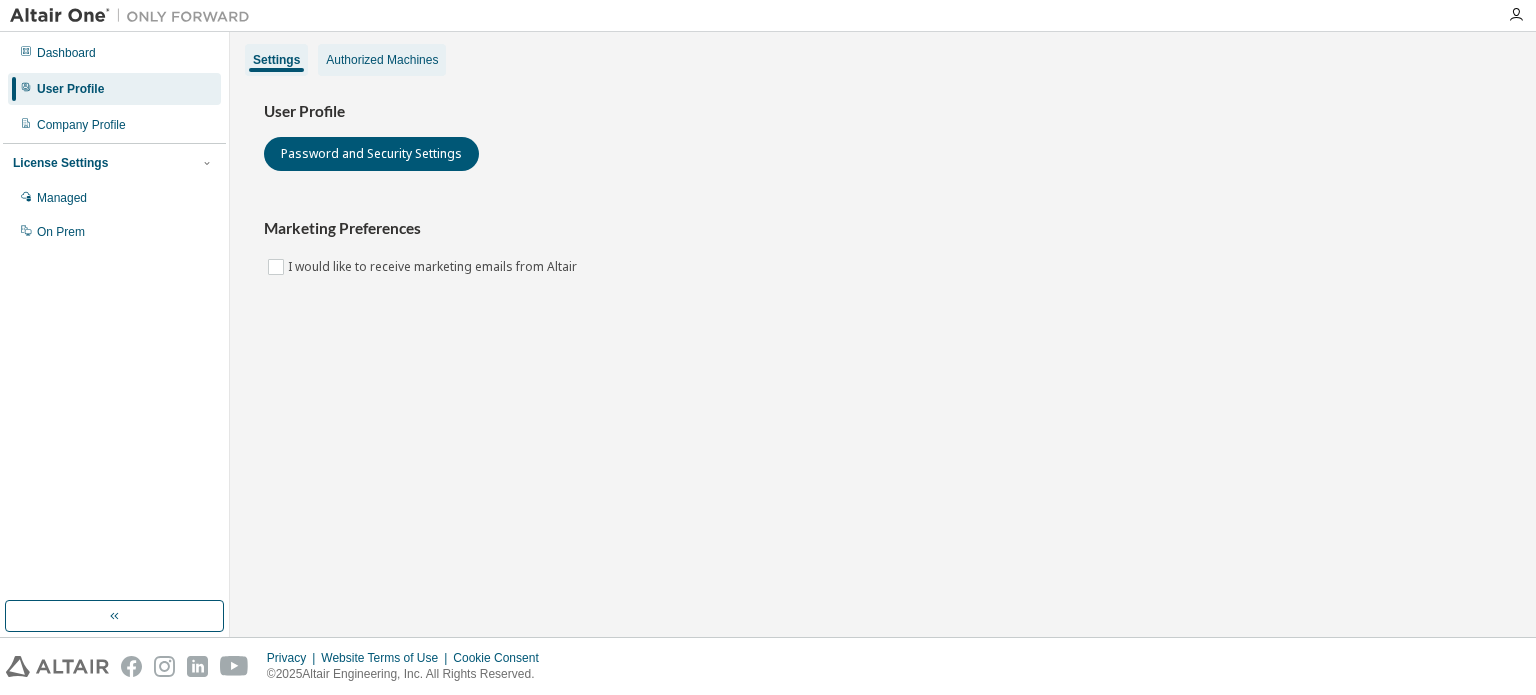 click on "Authorized Machines" at bounding box center (382, 60) 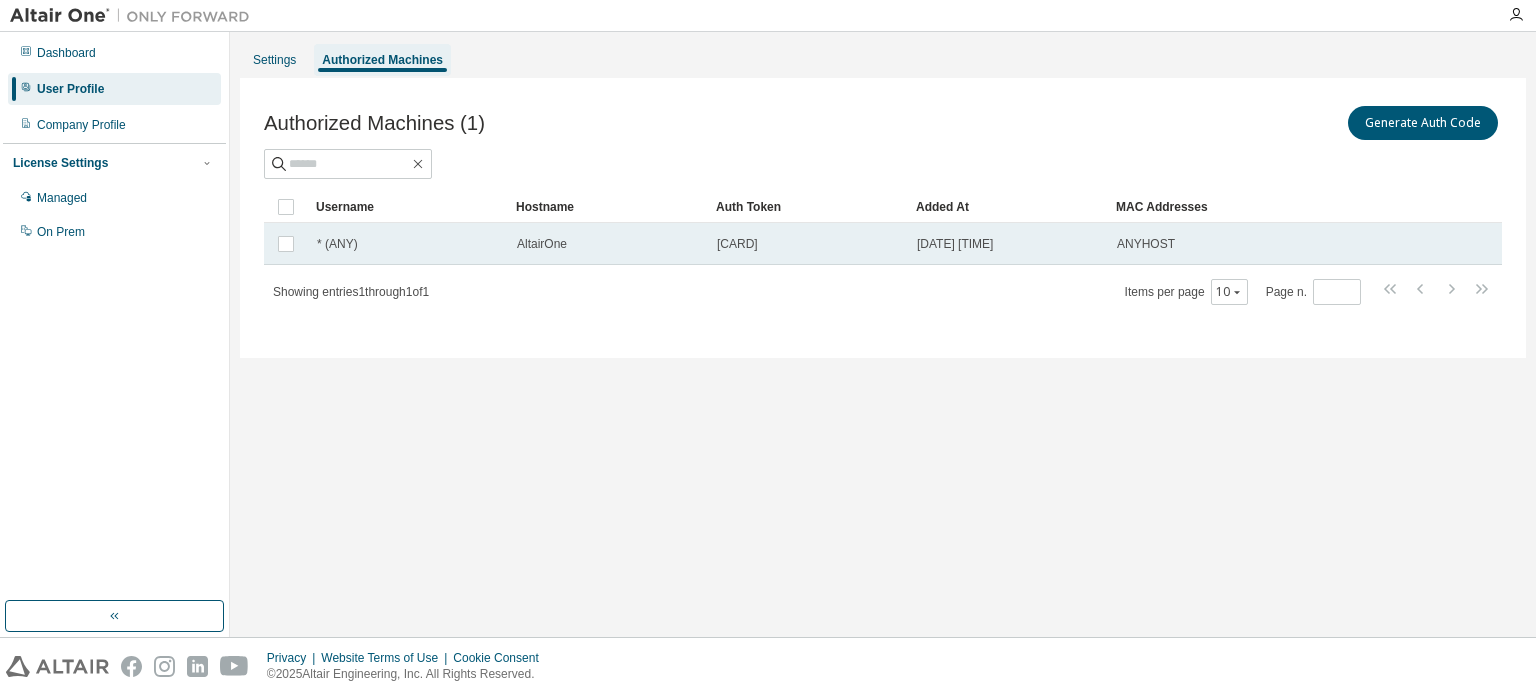 click on "28b0...3544" at bounding box center [808, 244] 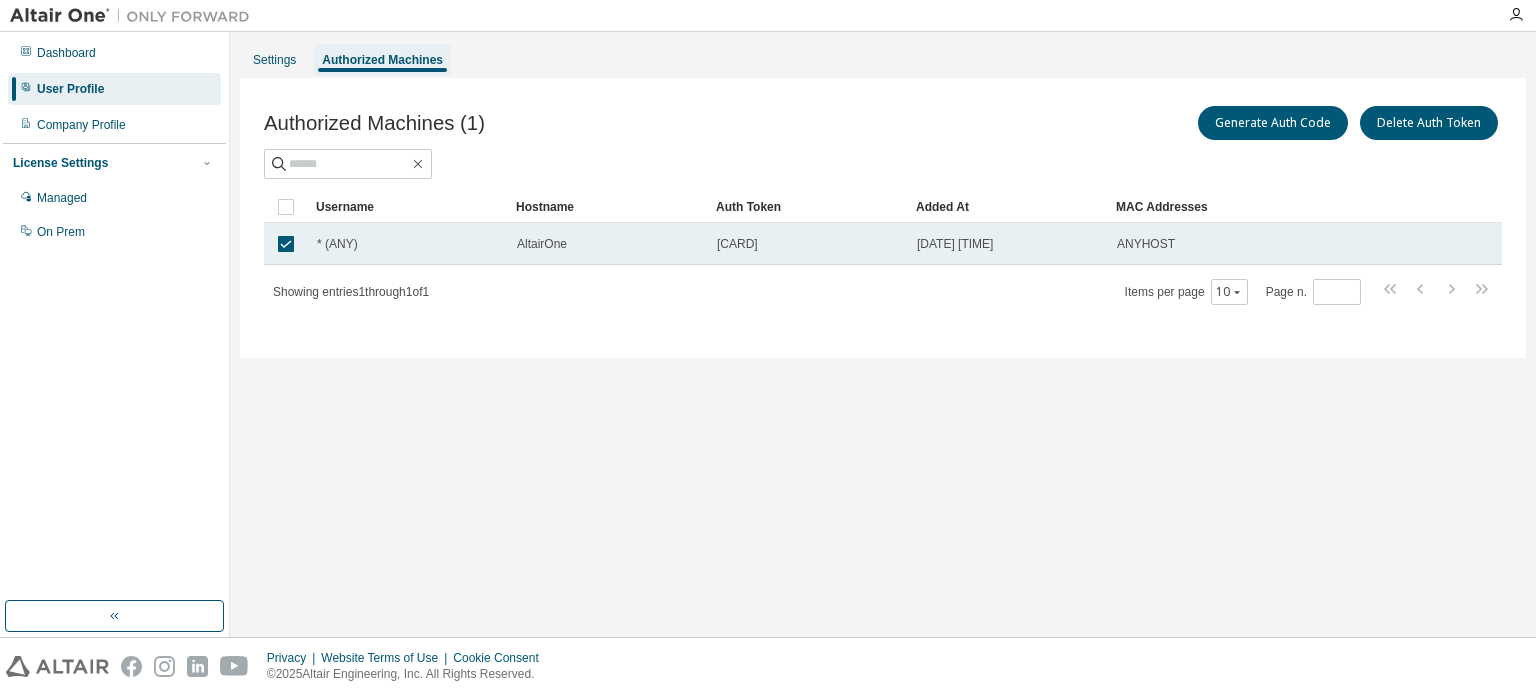 click on "28b0...3544" at bounding box center (808, 244) 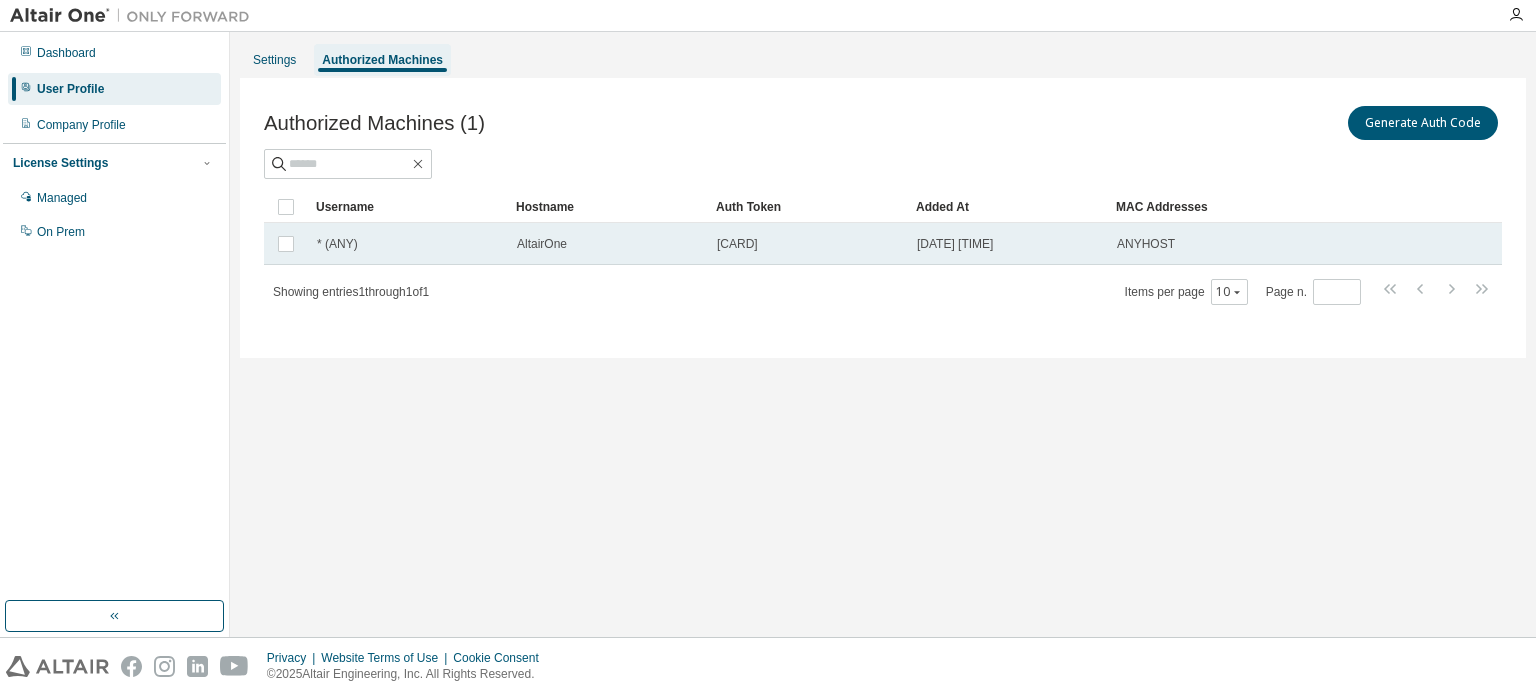 click on "28b0...3544" at bounding box center [737, 244] 